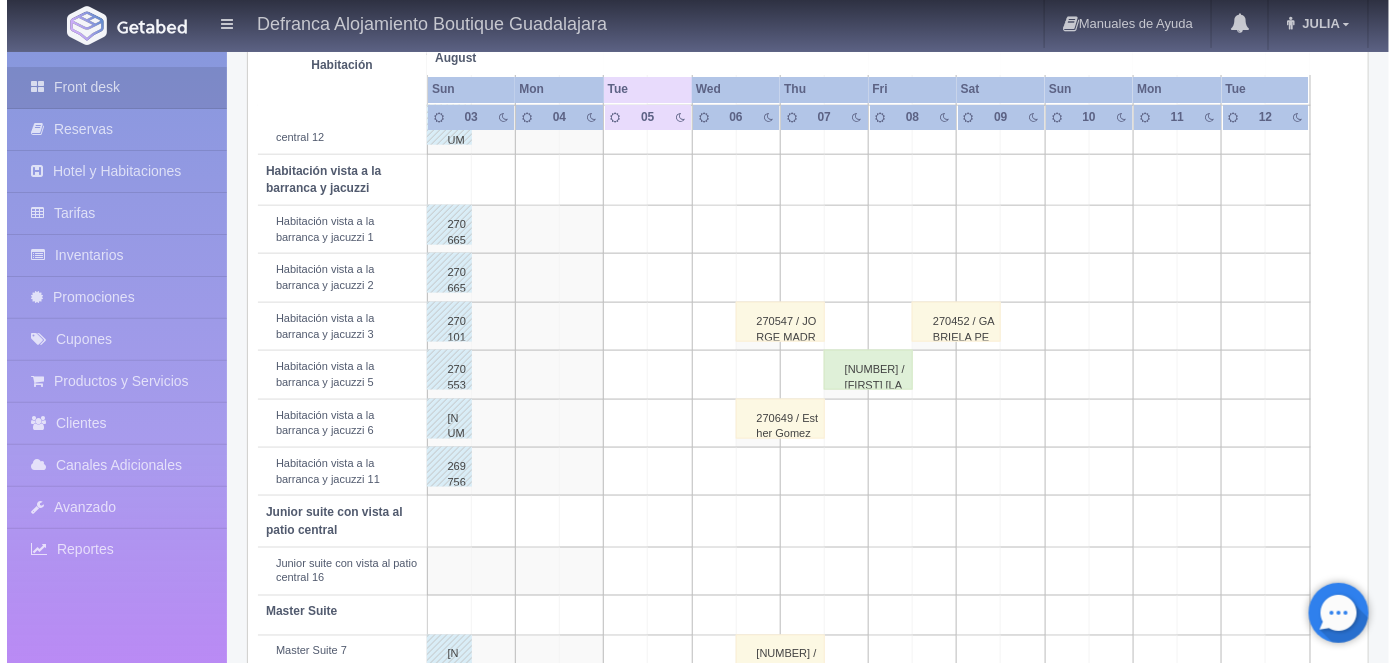 scroll, scrollTop: 693, scrollLeft: 0, axis: vertical 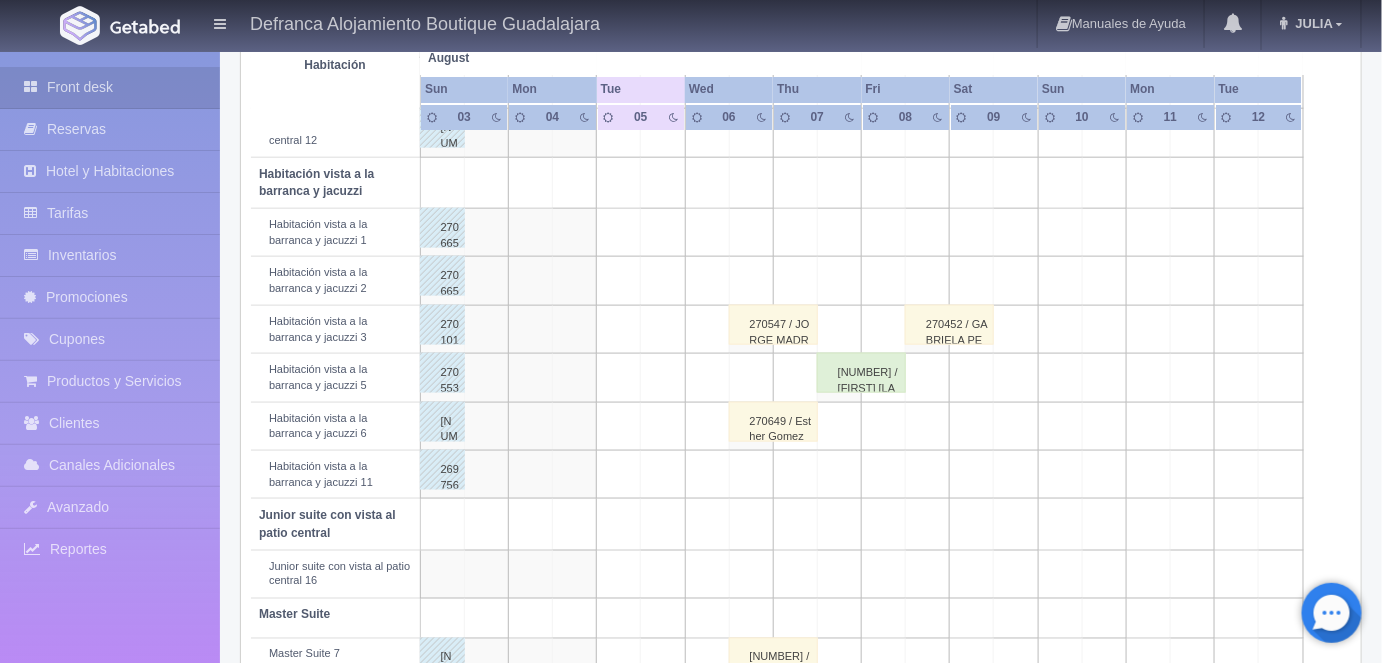 click at bounding box center (751, 378) 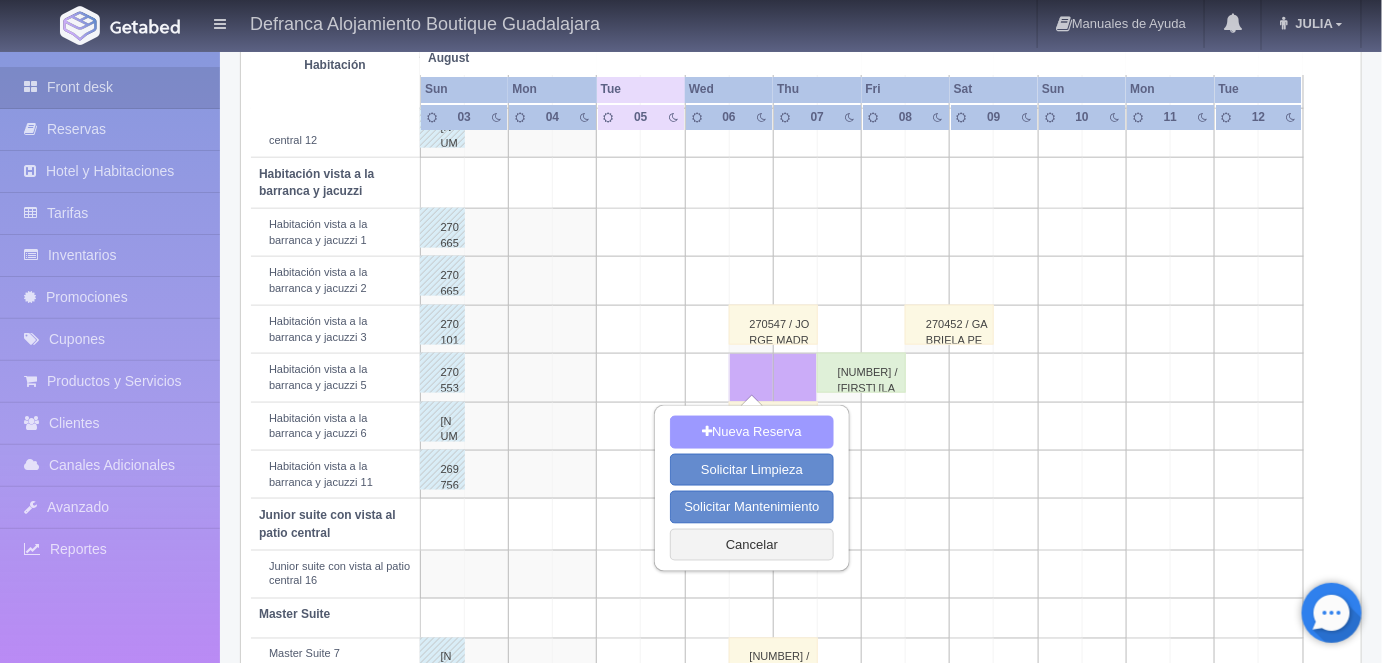 click on "Nueva Reserva" at bounding box center [751, 432] 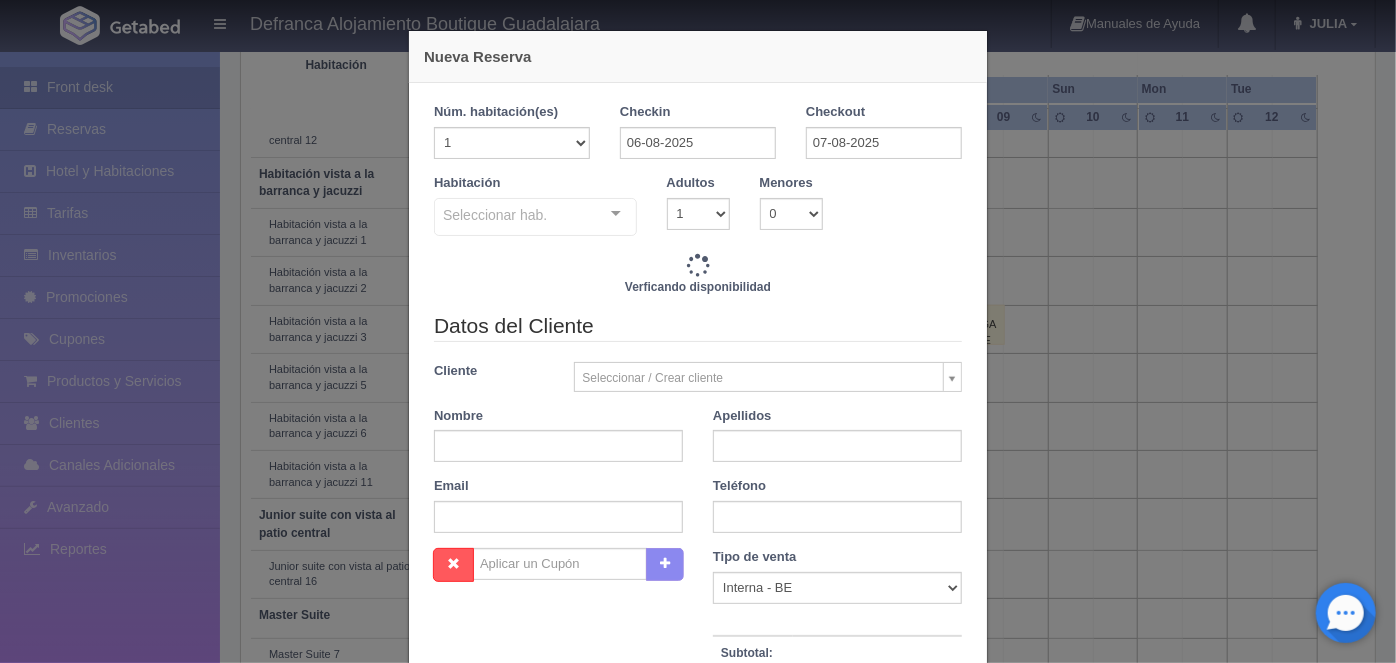 checkbox on "false" 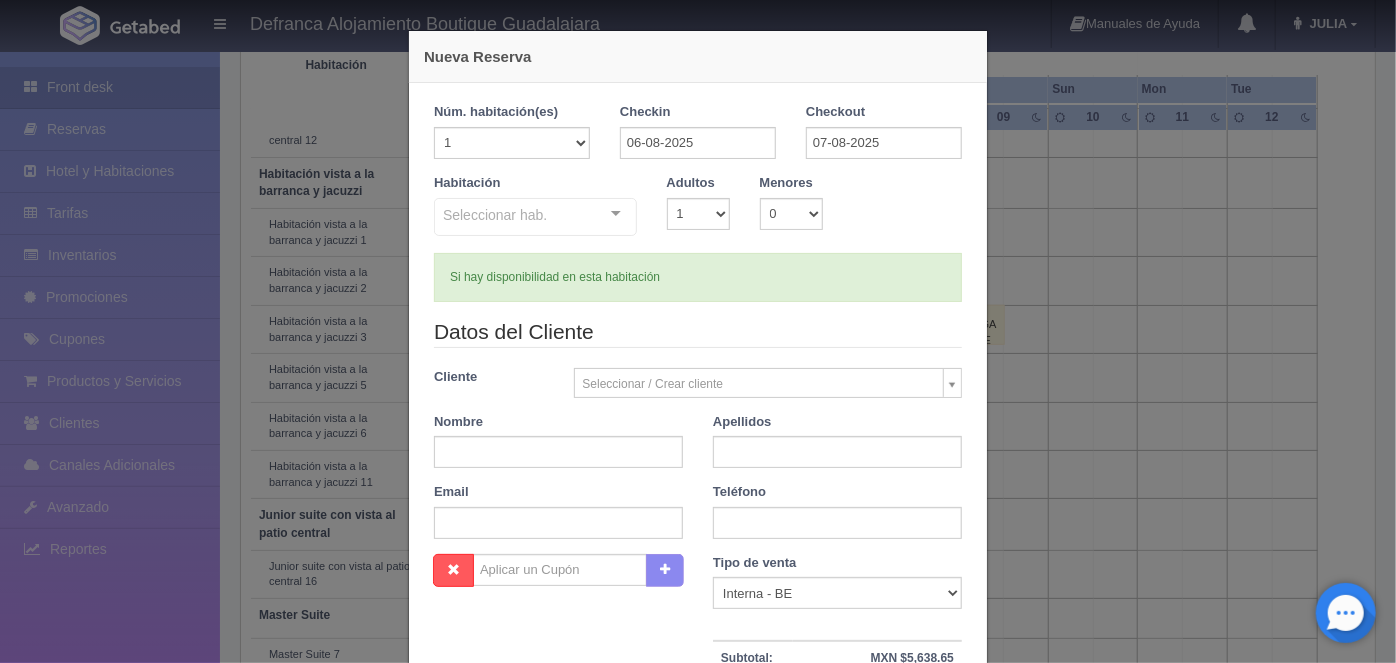 checkbox on "false" 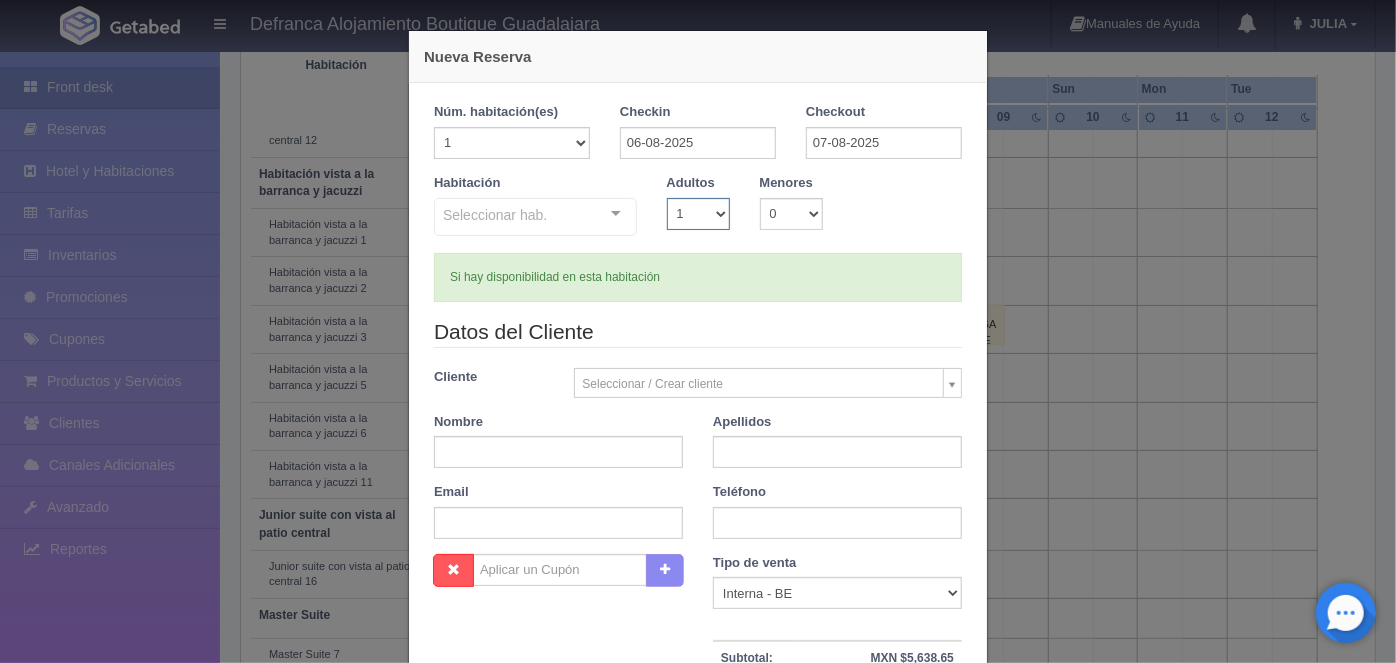 click on "1   2   3   4   5   6   7   8   9   10" at bounding box center (698, 214) 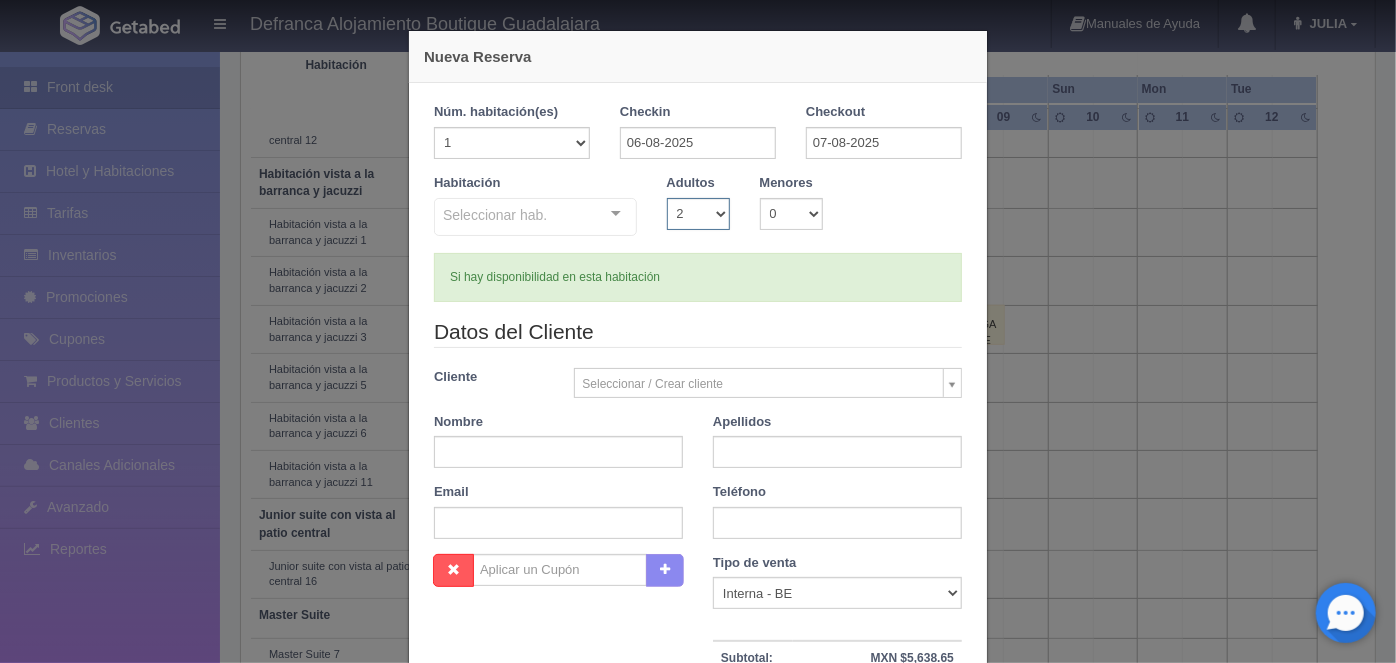 click on "1   2   3   4   5   6   7   8   9   10" at bounding box center (698, 214) 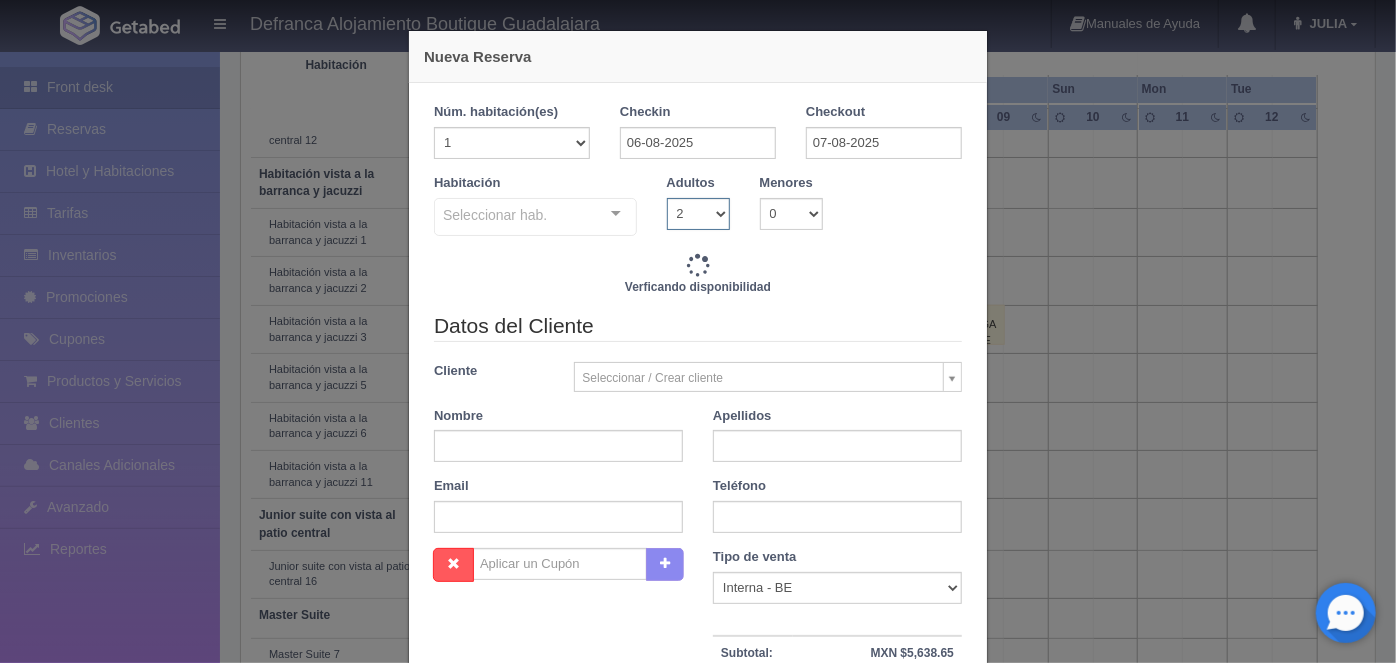 type on "6710.00" 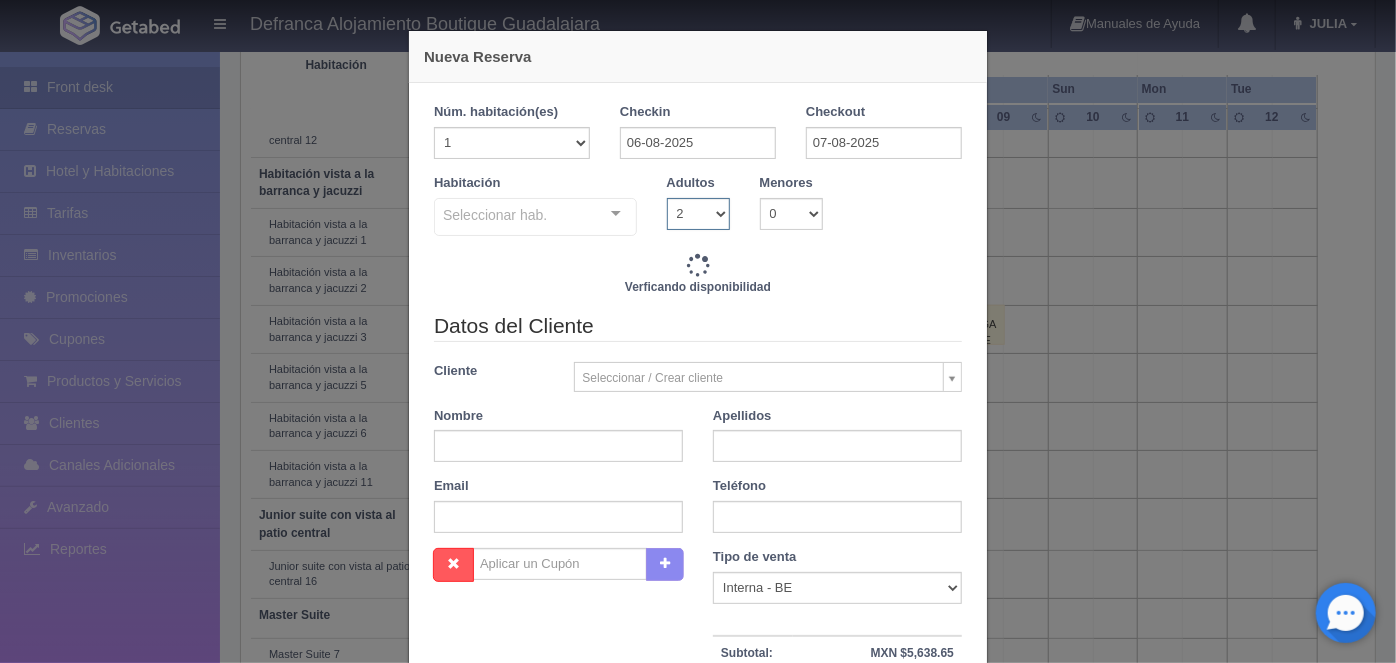 checkbox on "false" 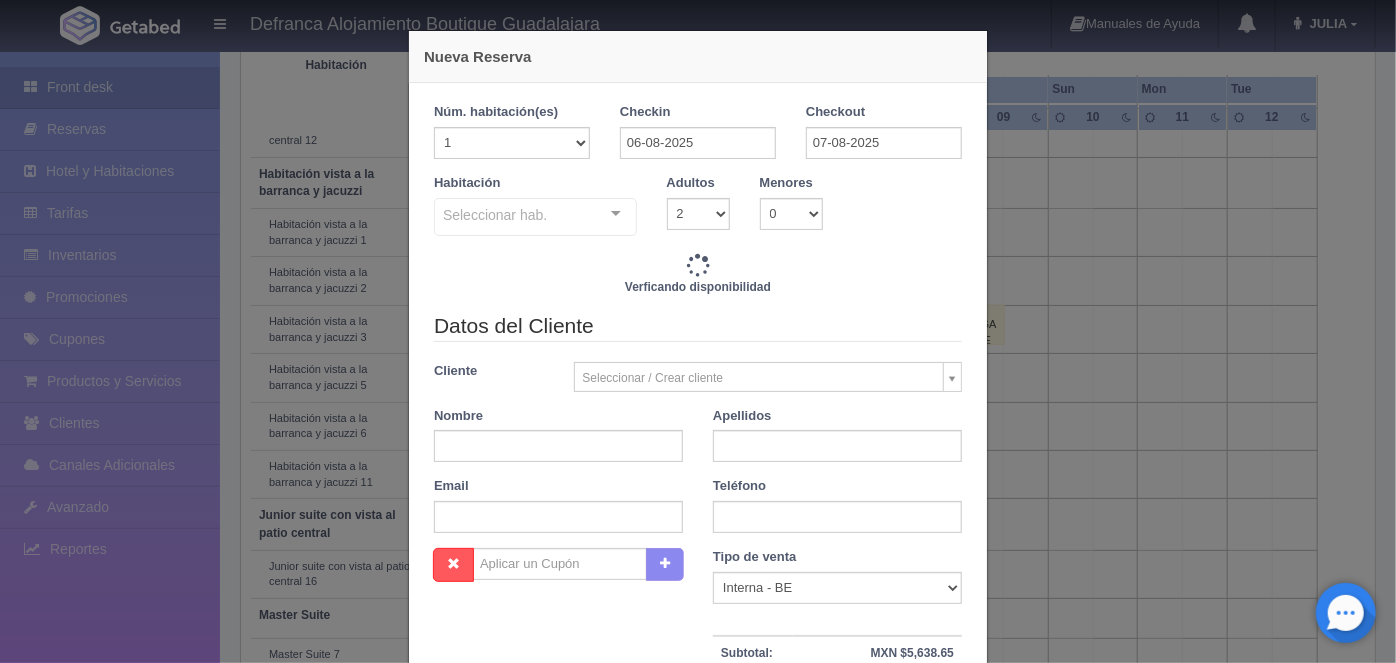 click at bounding box center (616, 214) 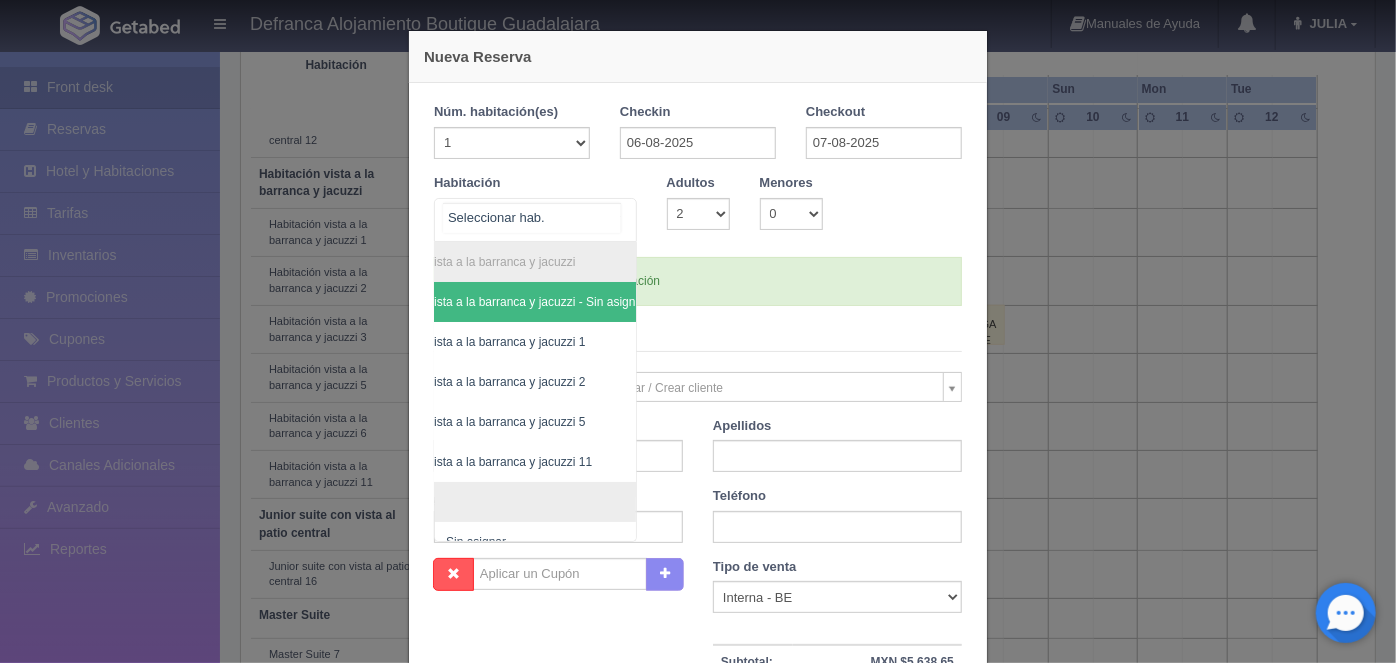 scroll, scrollTop: 0, scrollLeft: 93, axis: horizontal 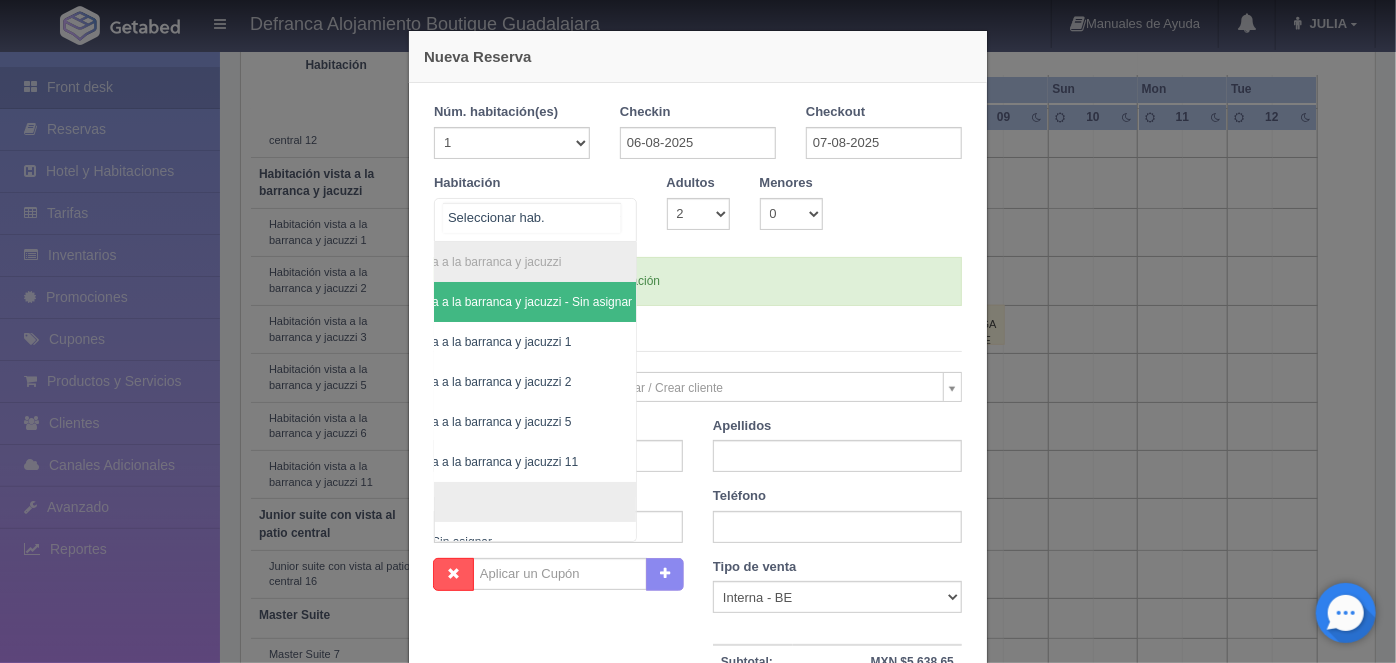 click on "Habitación vista a la barranca y jacuzzi  5" at bounding box center (462, 422) 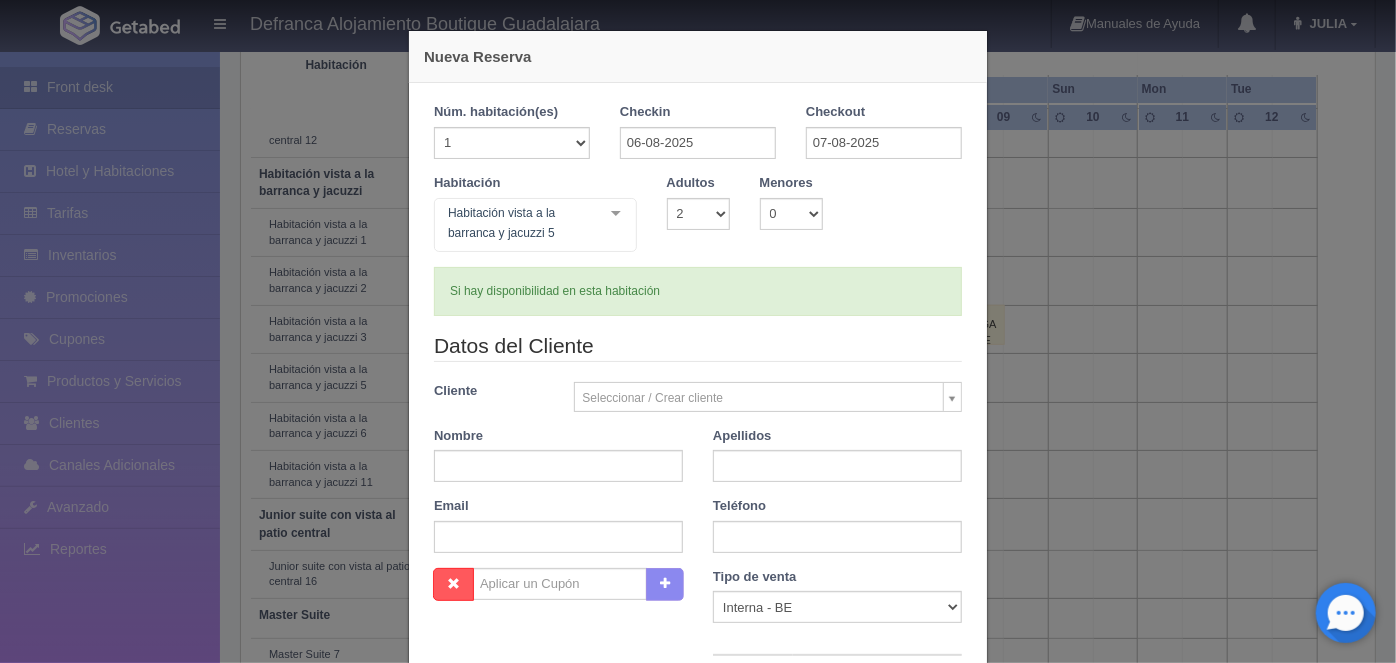 type 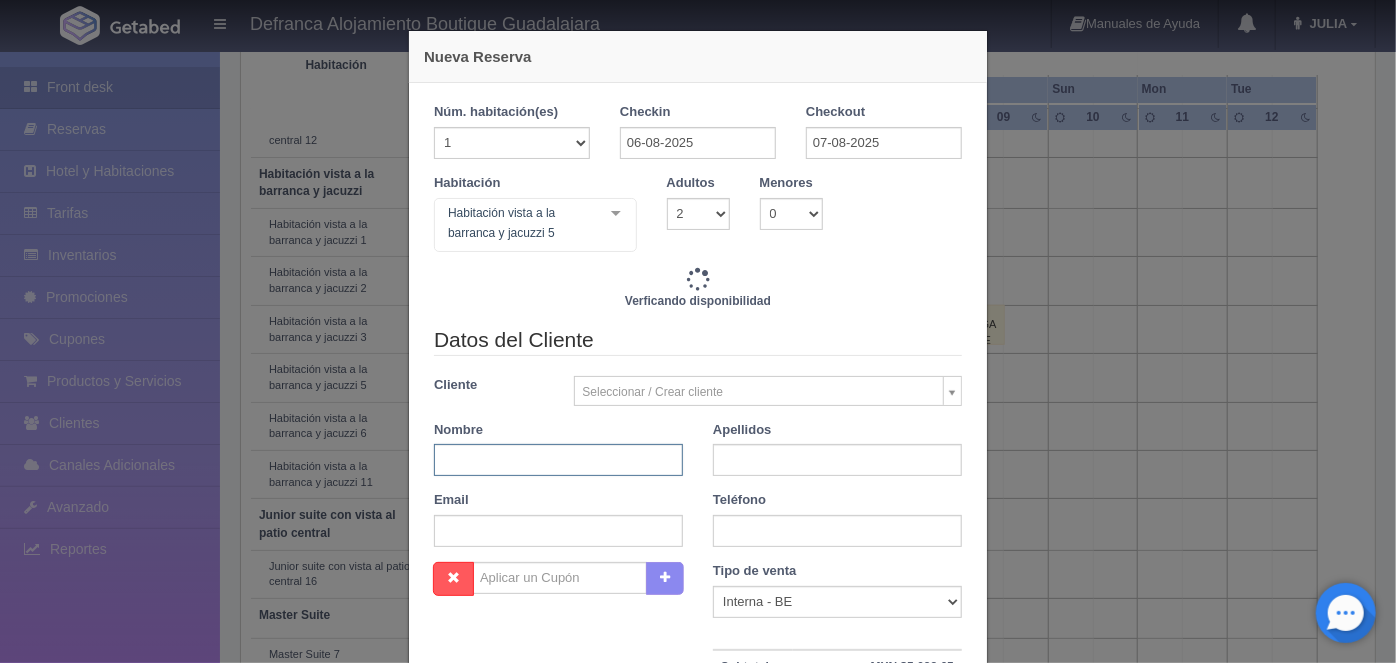 click at bounding box center [558, 460] 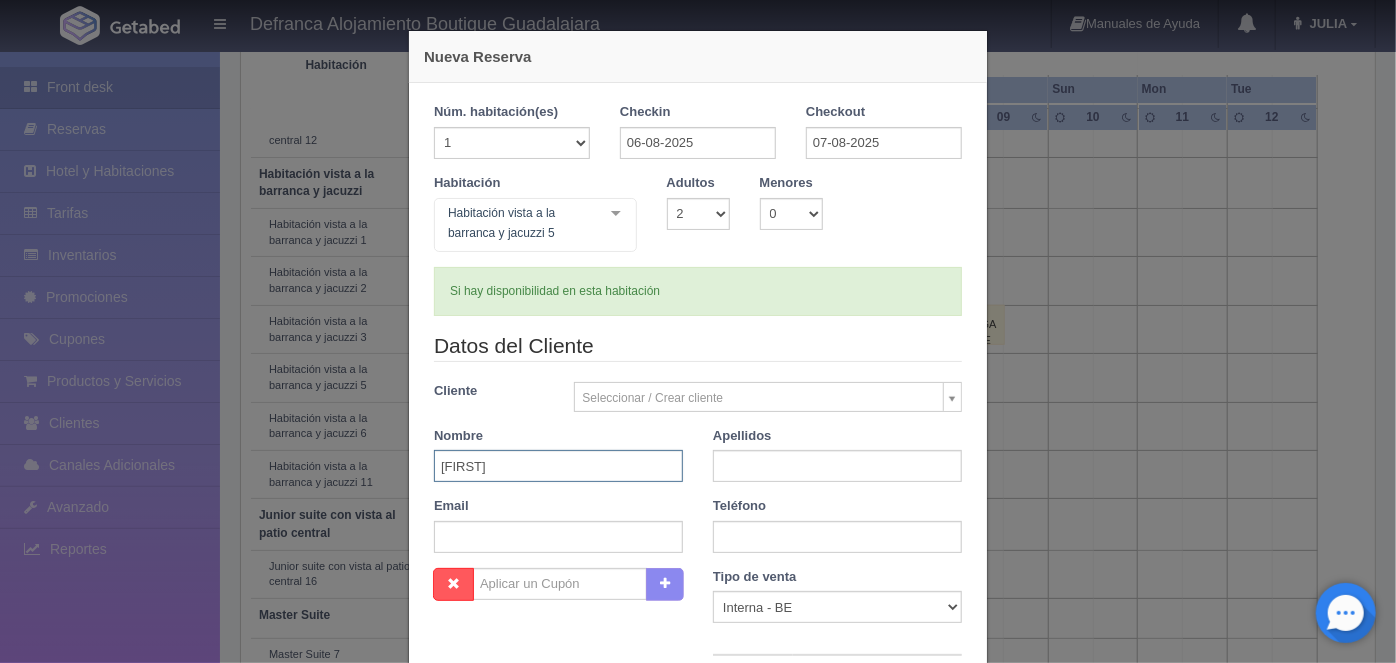type on "JORGE" 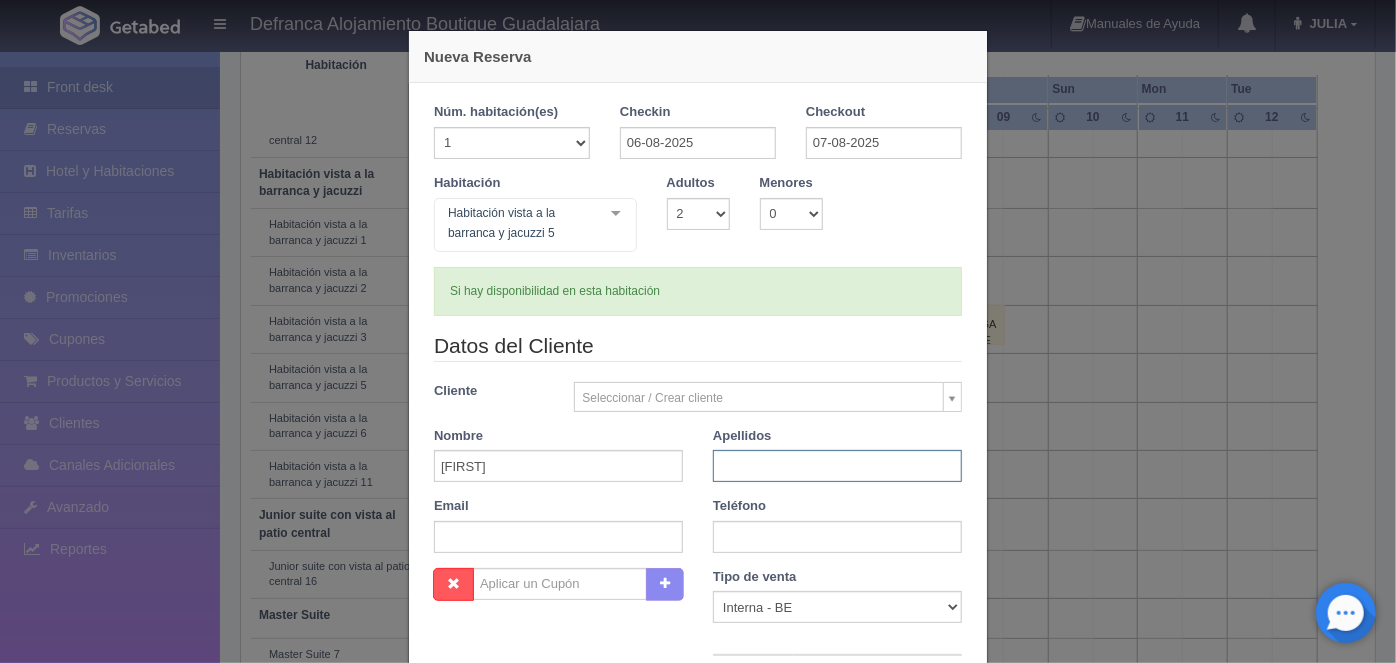 click at bounding box center [837, 466] 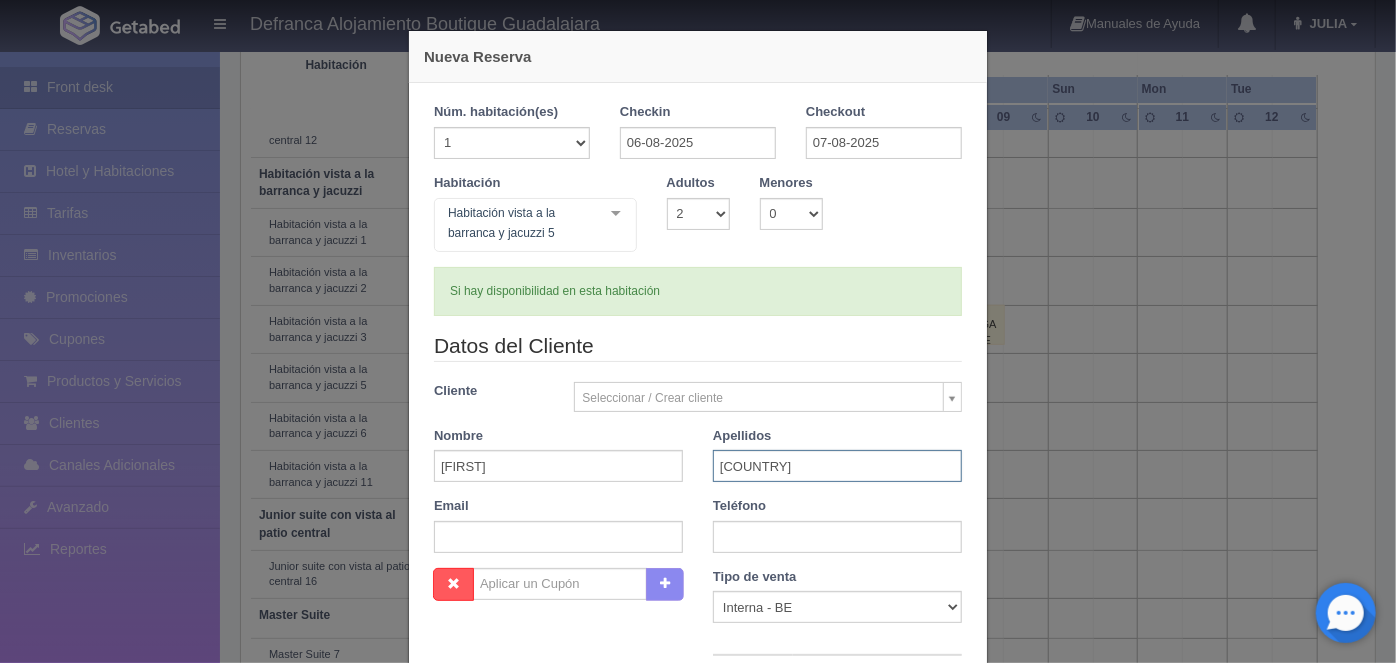 type on "C" 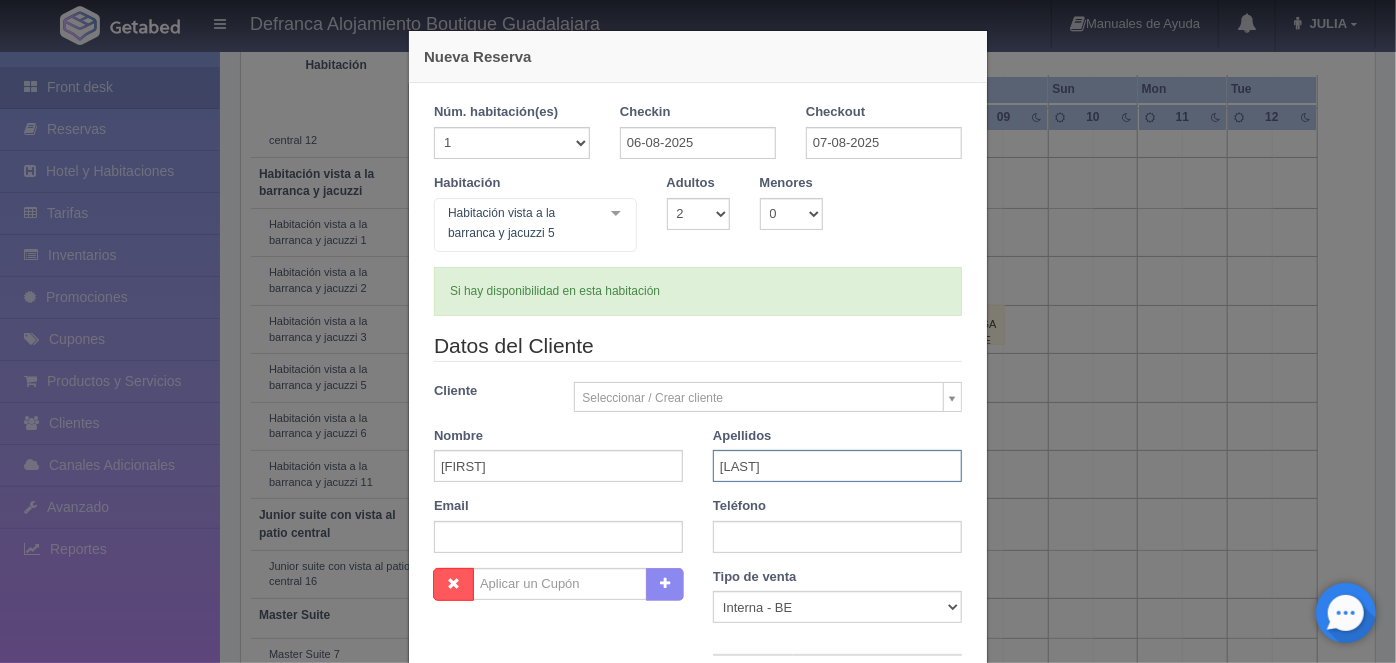 type on "CORIA" 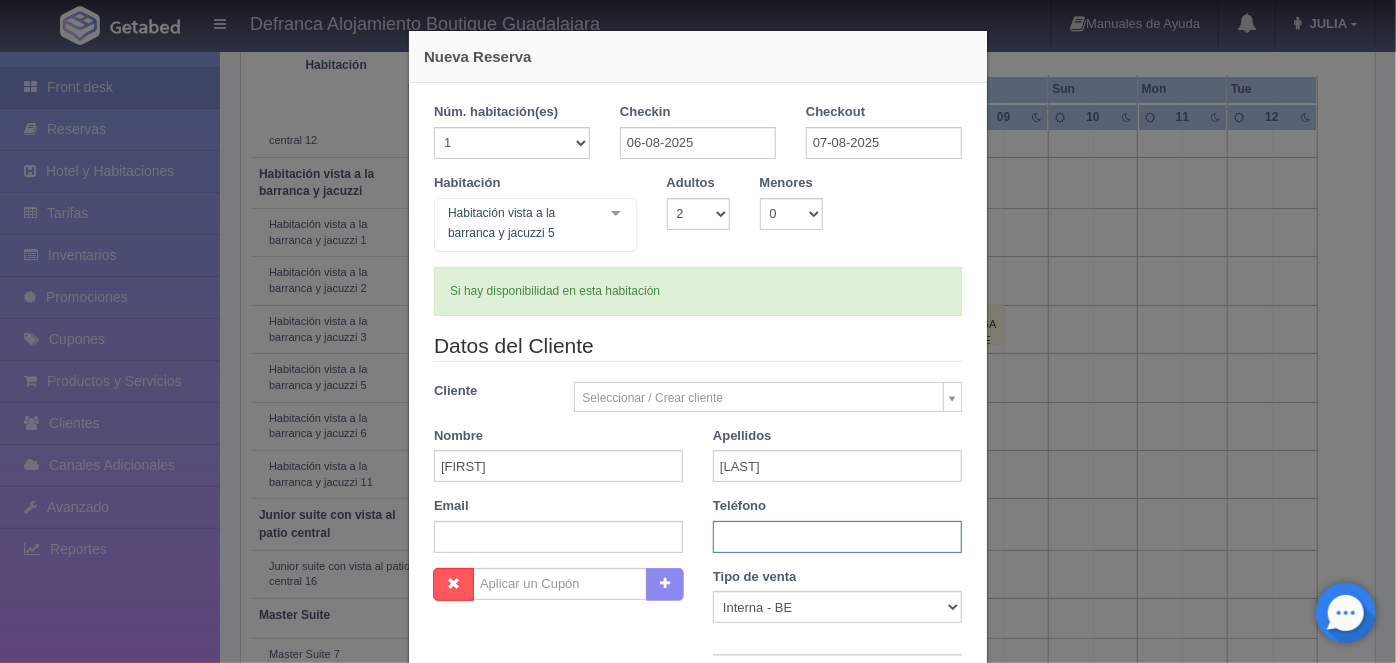 click at bounding box center [837, 537] 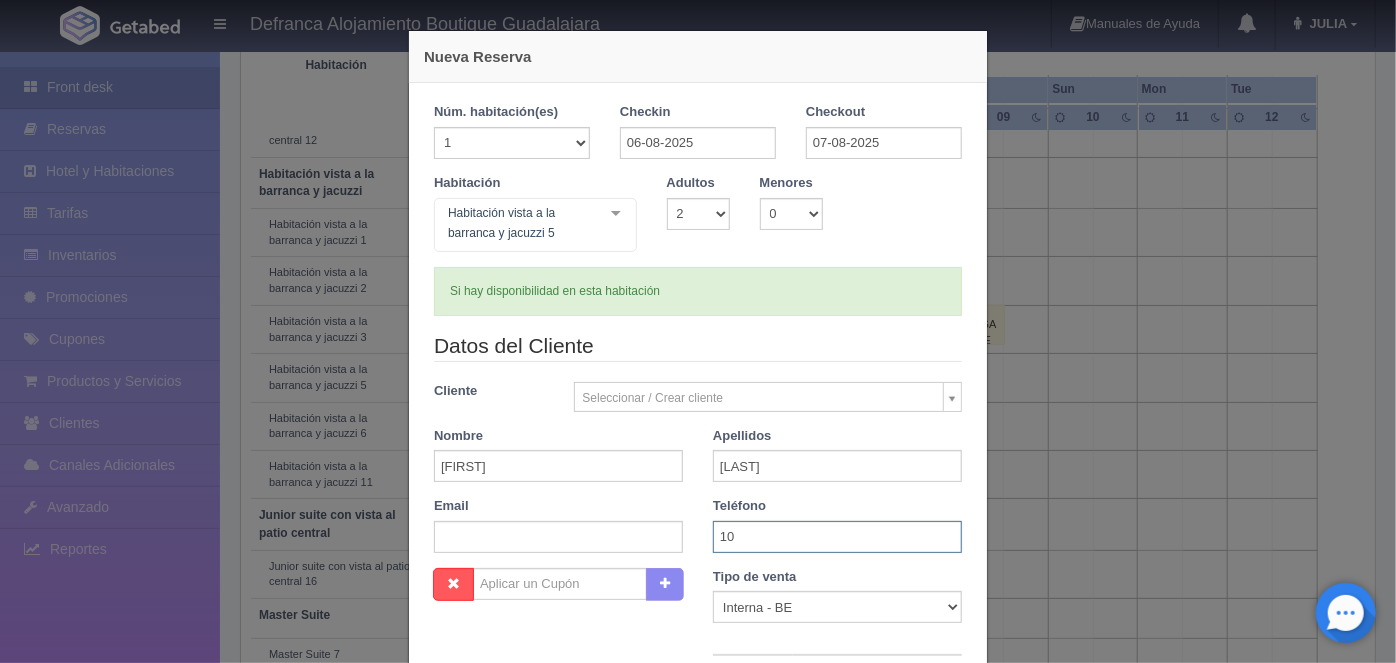 type on "1" 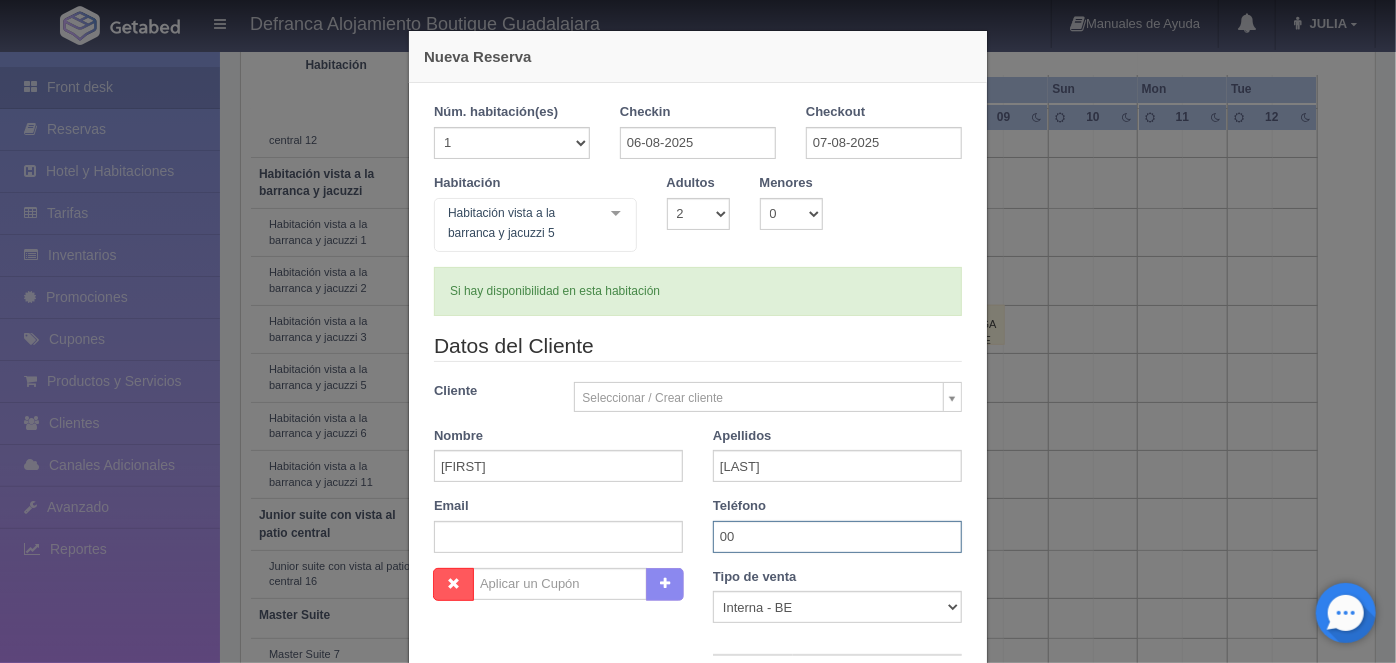 type on "0" 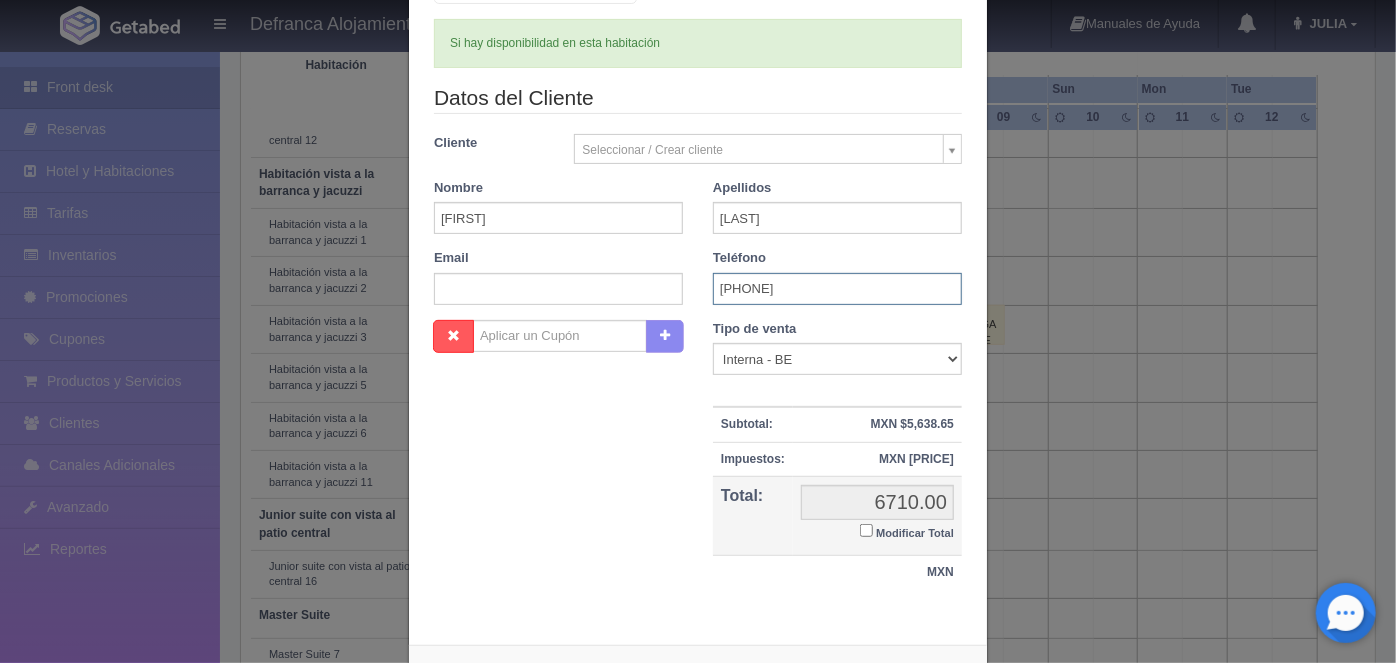 scroll, scrollTop: 329, scrollLeft: 0, axis: vertical 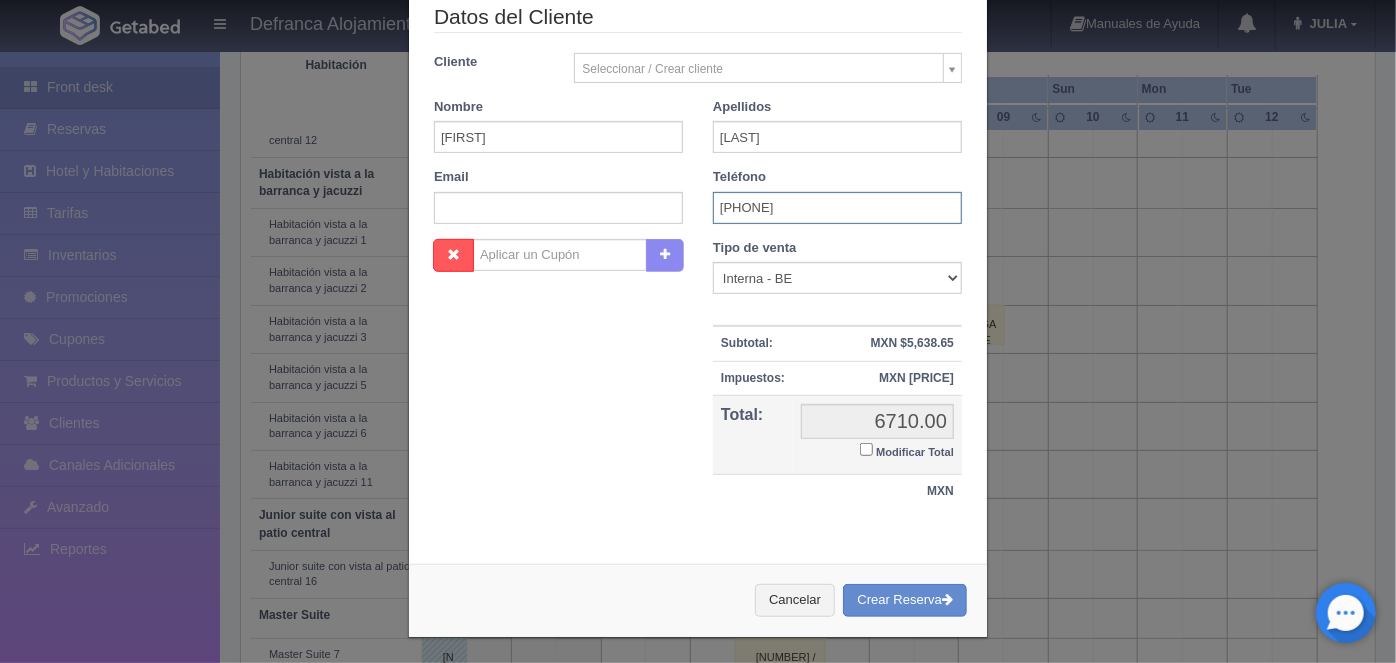 type on "477-181-1011" 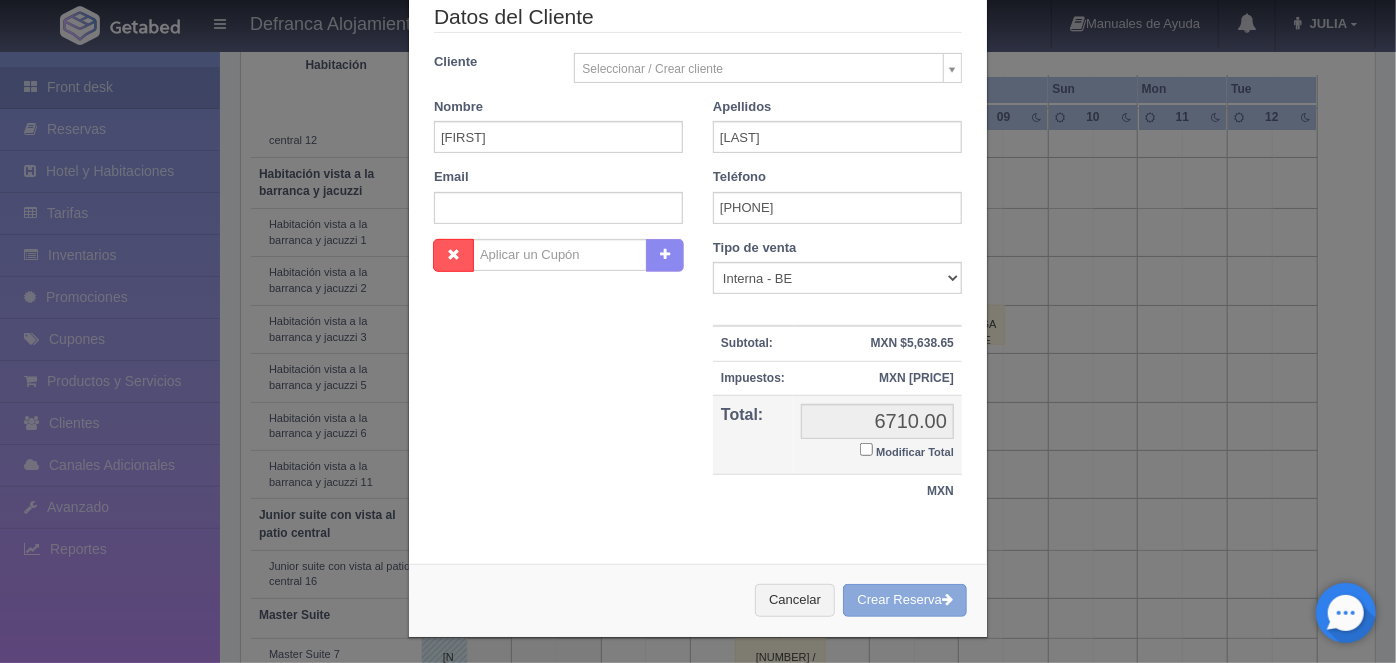click on "Crear Reserva" at bounding box center (905, 600) 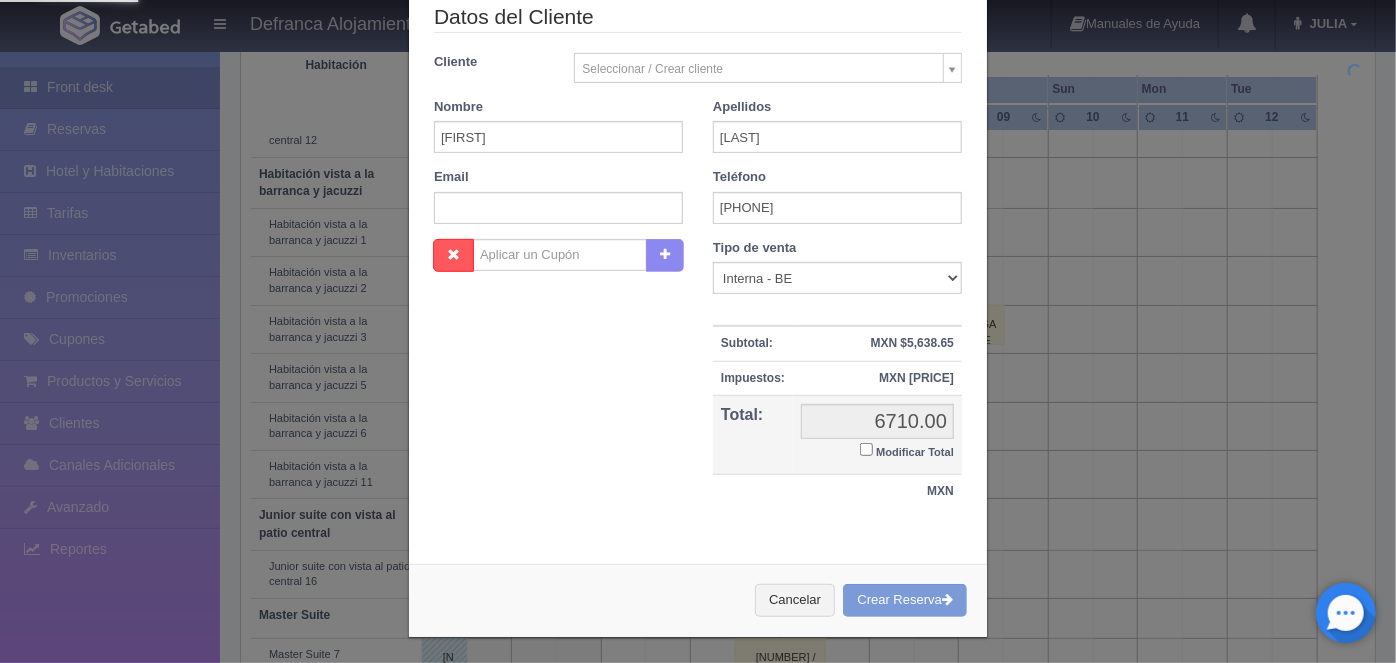 click on "Cancelar
Crear Reserva" at bounding box center [698, 600] 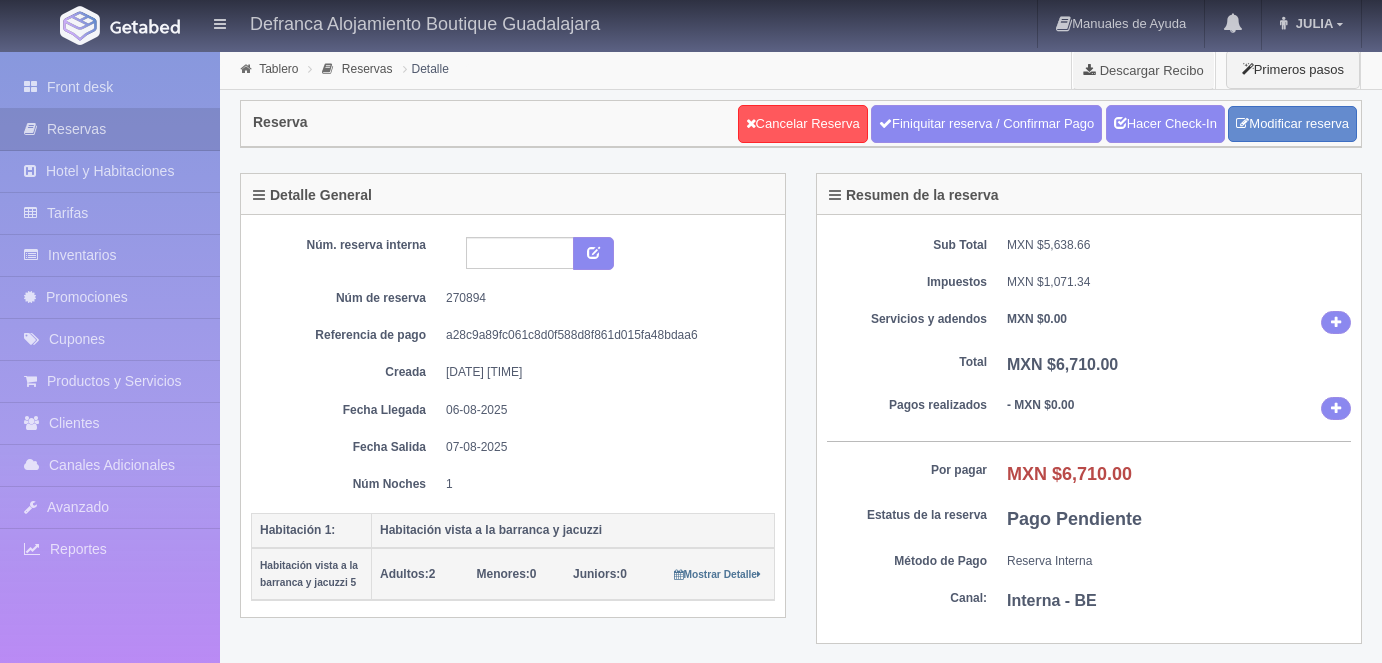 scroll, scrollTop: 0, scrollLeft: 0, axis: both 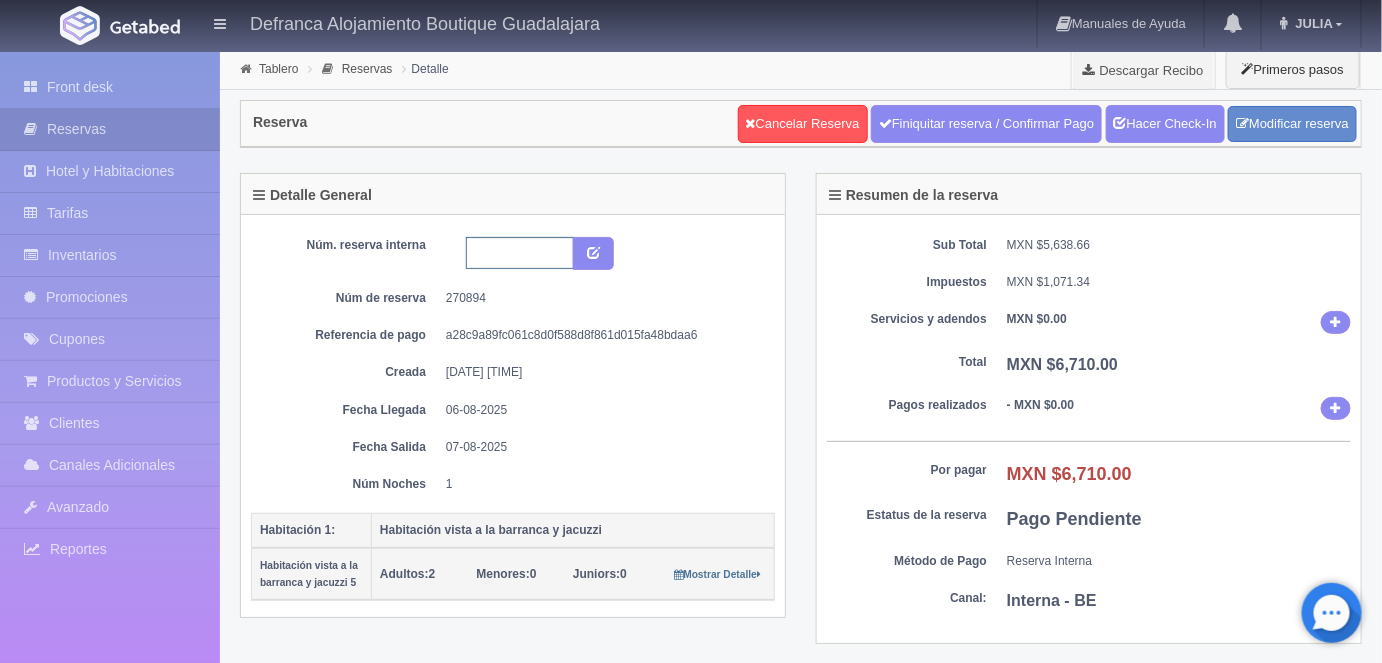 click at bounding box center (520, 253) 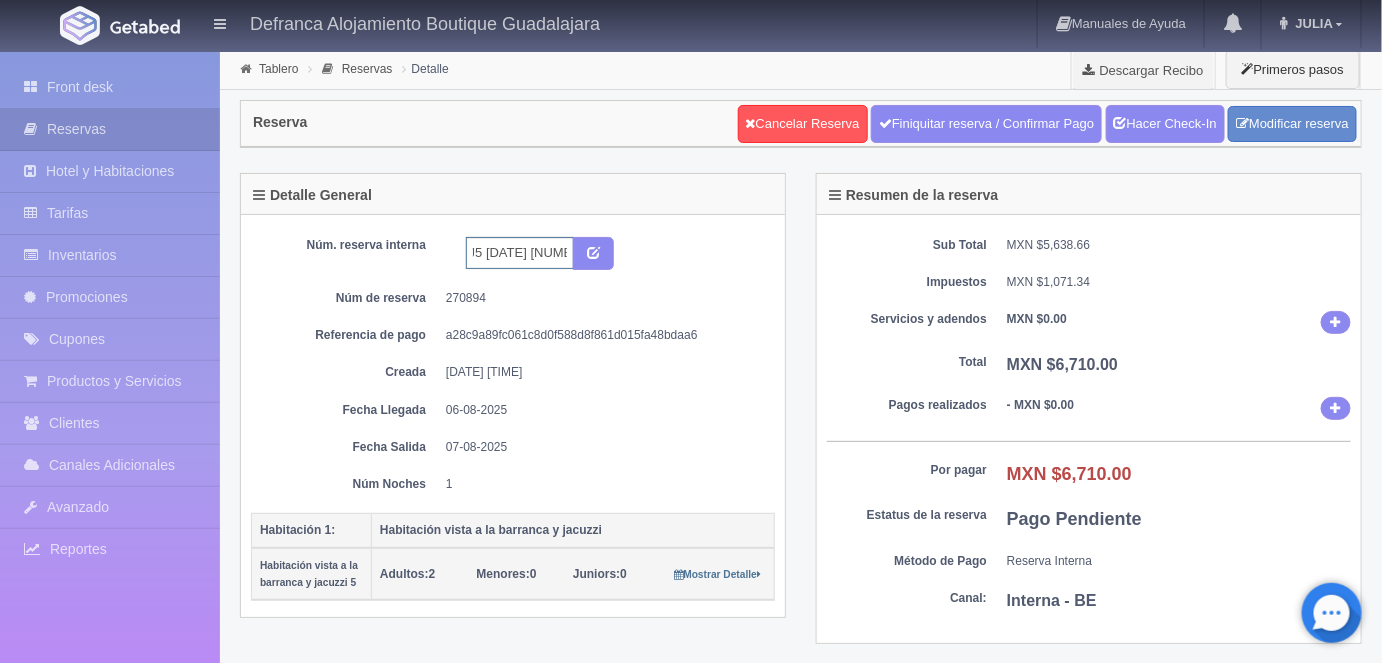 scroll, scrollTop: 0, scrollLeft: 38, axis: horizontal 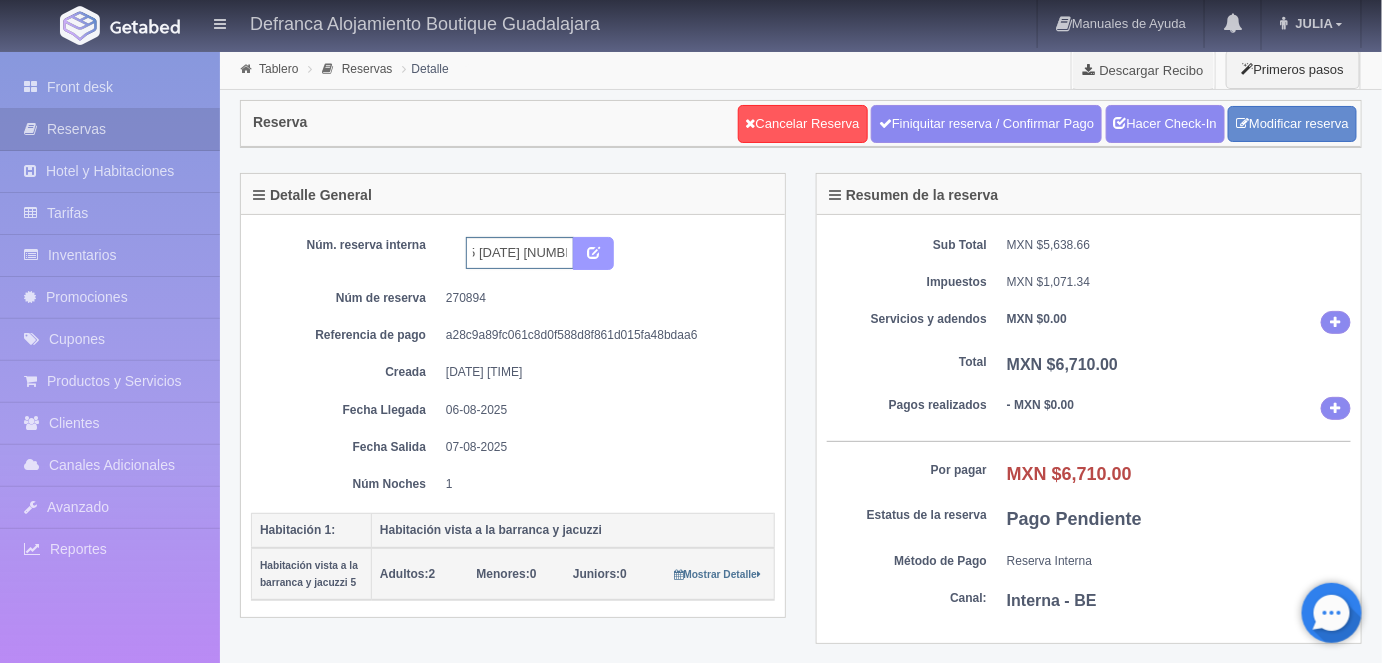 type on "HVBJ5 [DATE] [NUMBER]" 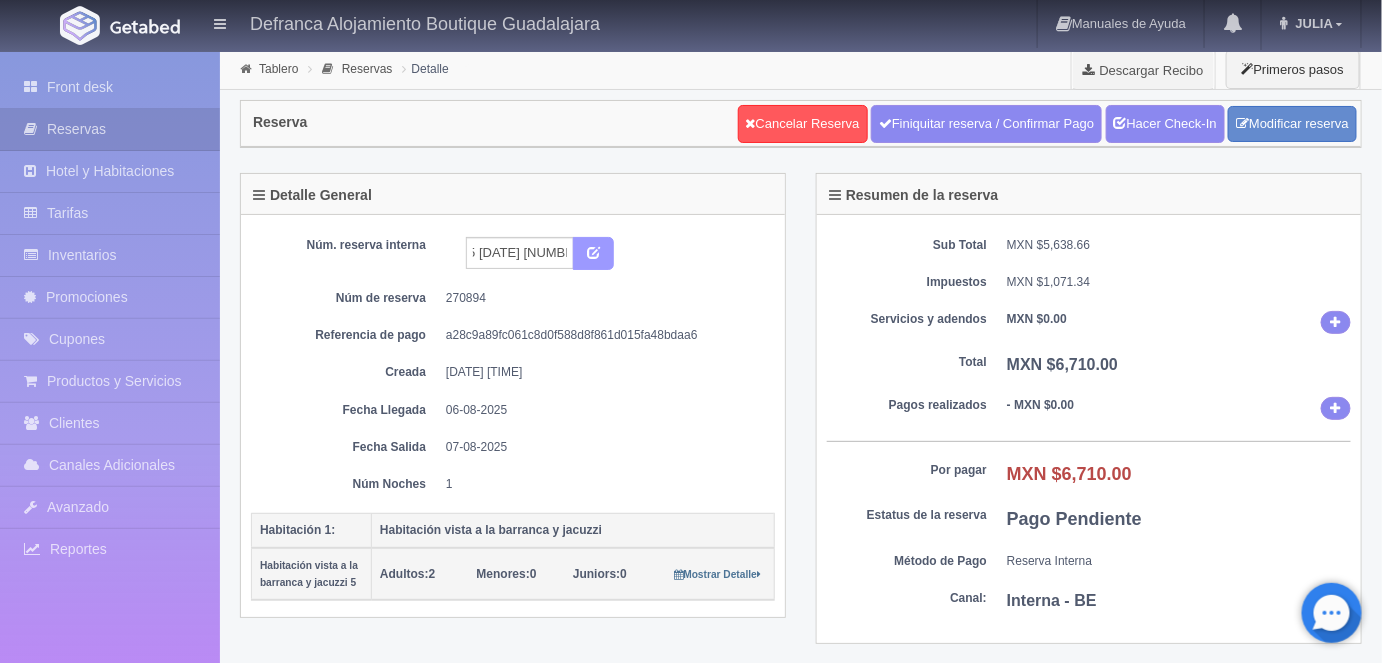 click at bounding box center [593, 251] 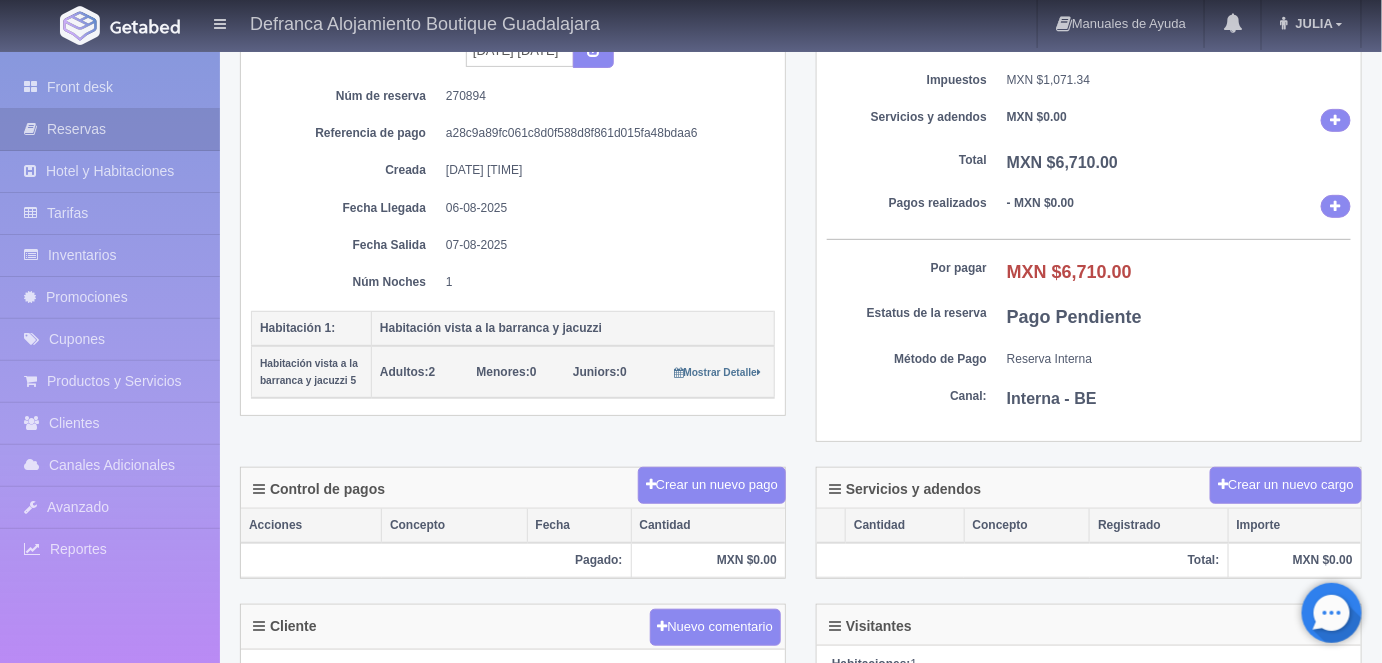 scroll, scrollTop: 0, scrollLeft: 0, axis: both 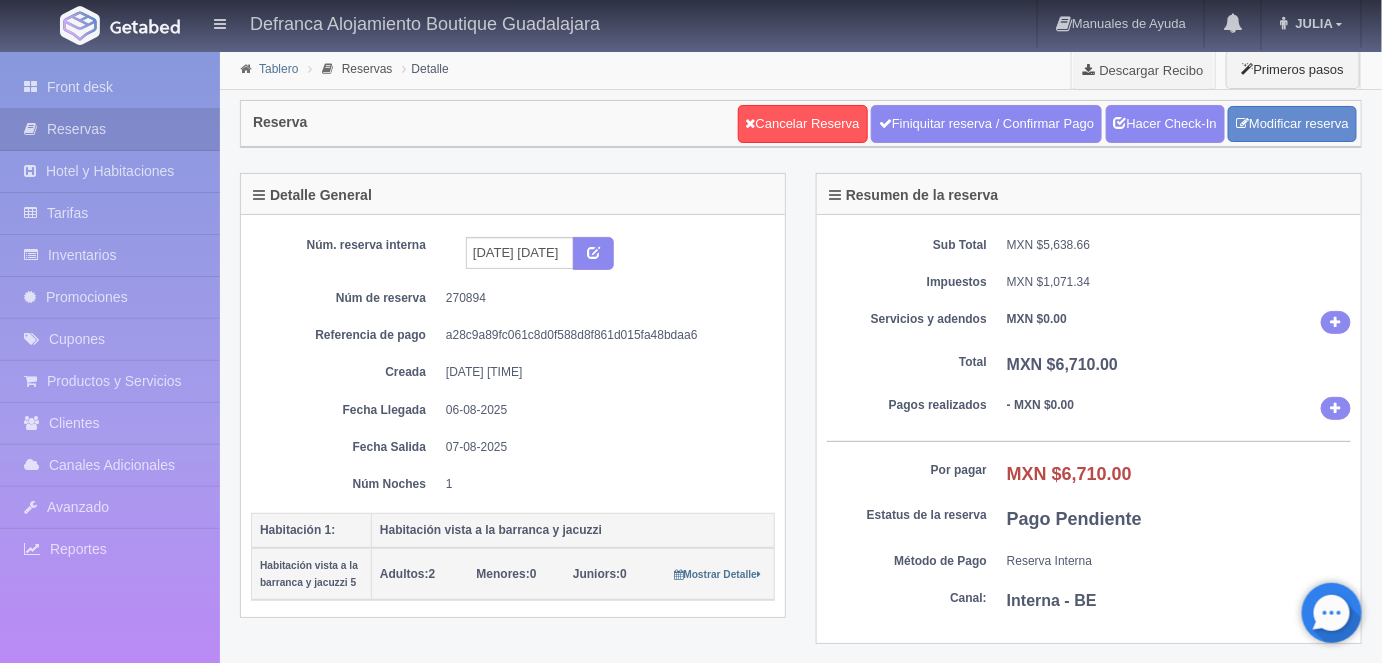 click on "Tablero" at bounding box center (278, 69) 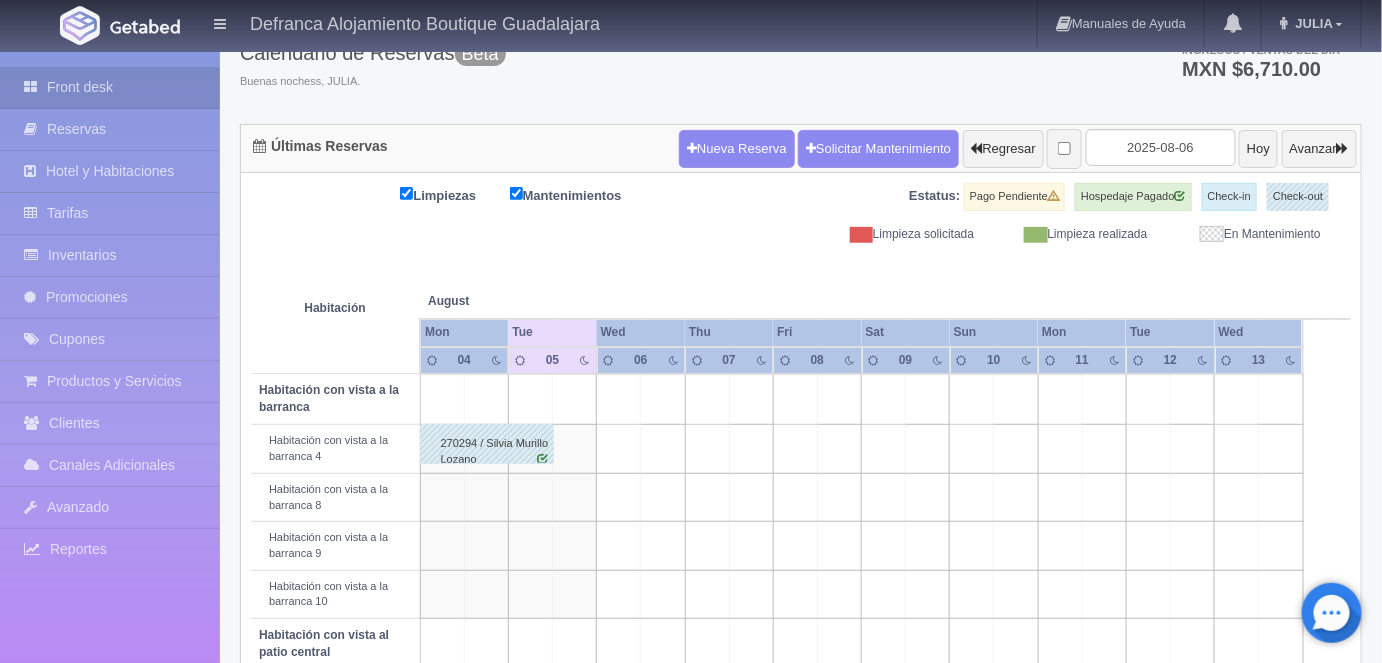 scroll, scrollTop: 0, scrollLeft: 0, axis: both 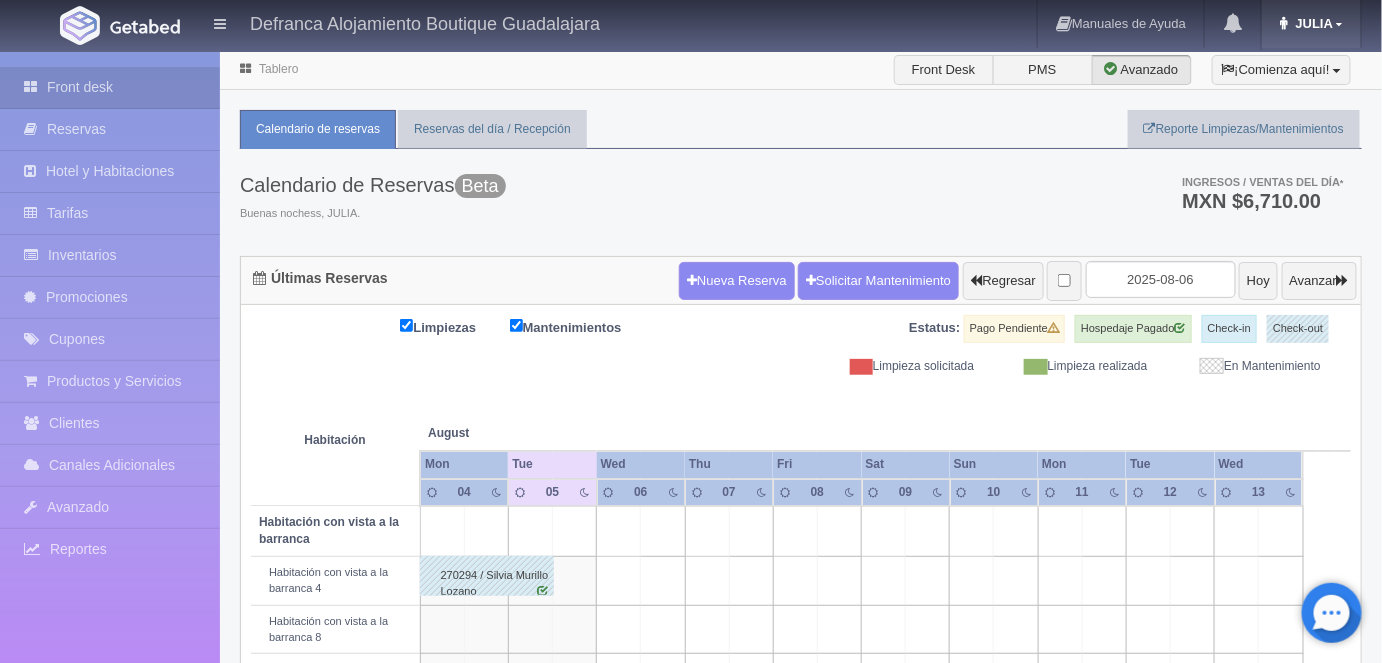 click on "JULIA" at bounding box center (1311, 24) 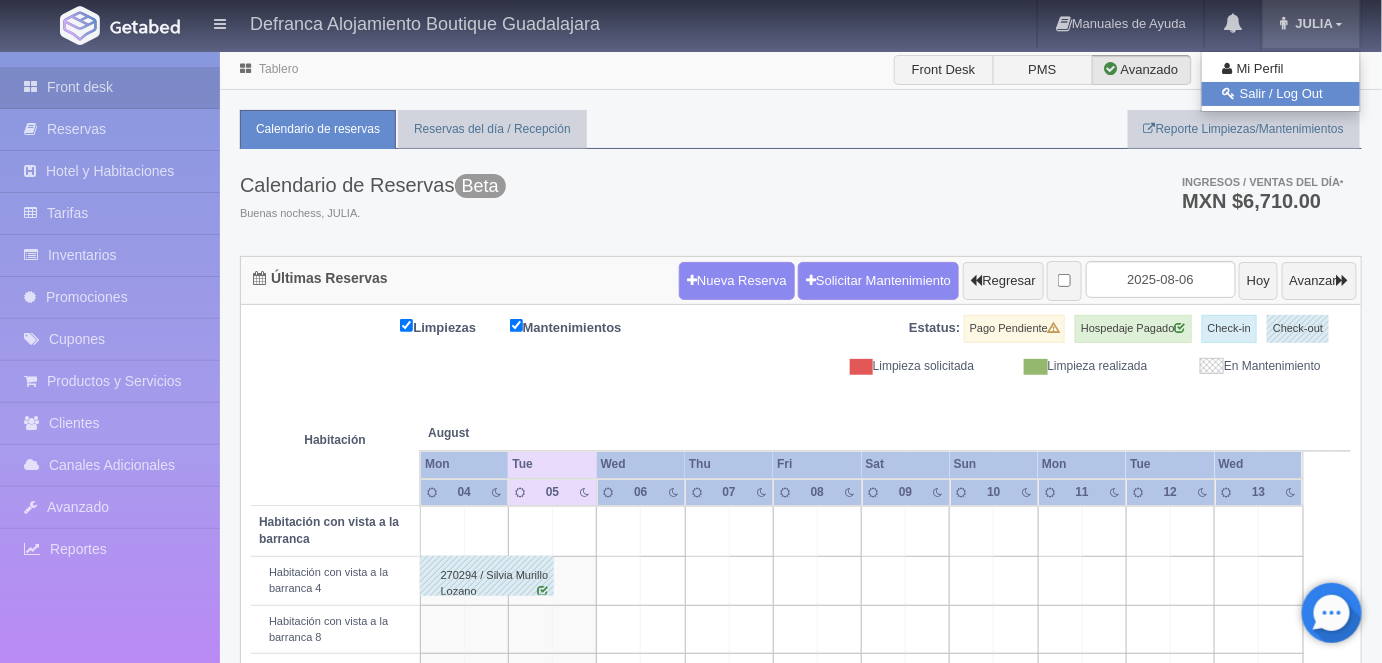 click on "Salir / Log Out" at bounding box center [1281, 94] 